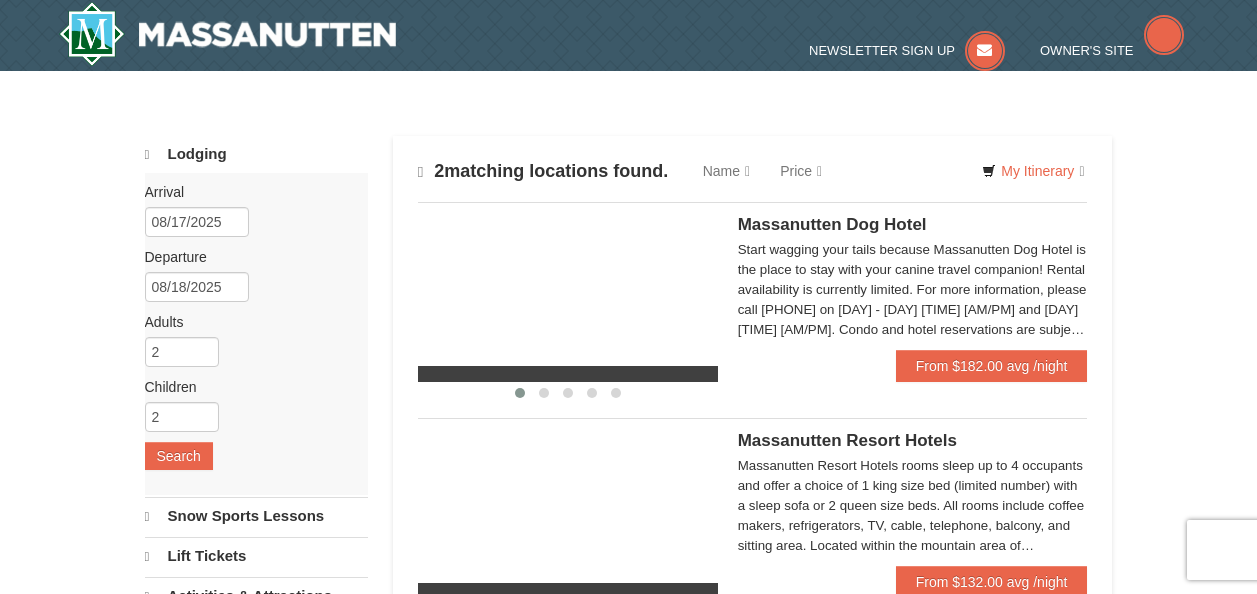 scroll, scrollTop: 0, scrollLeft: 0, axis: both 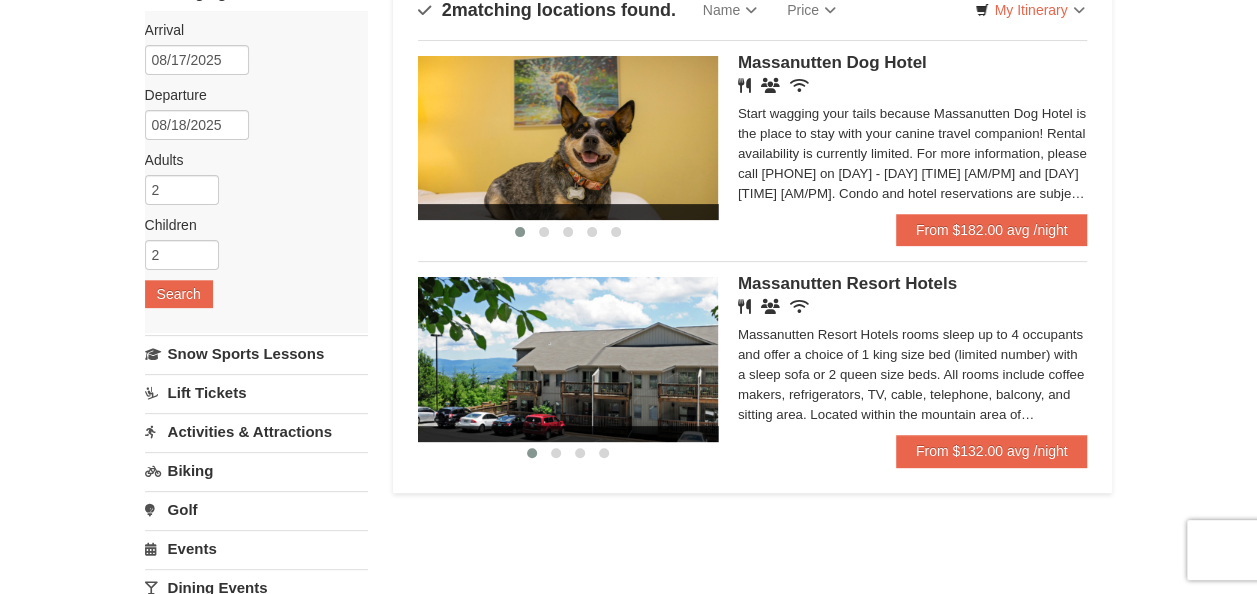 click on "Massanutten Resort Hotels
Restaurant Banquet Facilities Wireless Internet (free)
Massanutten Resort Hotels rooms sleep up to 4 occupants and offer a choice of 1 king size bed (limited number) with a sleep sofa or 2 queen size beds. All rooms include coffee makers, refrigerators, TV, cable, telephone, balcony, and sitting area. Located within the mountain area of Massanutten, close to the Mountain Greens Golf Course, Massanutten Fitness & Rec Club, Campfire Grill Restaurant, Family Adventure Park, and the Ski Area.
Rental availability is currently limited. For more information, please call 540.289.4952 on Monday - Friday 9 am - 6 pm and Saturday 9 am - 1 pm. Condo and hotel reservations are subject to a $25 change fee.
We look forward to welcoming you!" at bounding box center (913, 356) 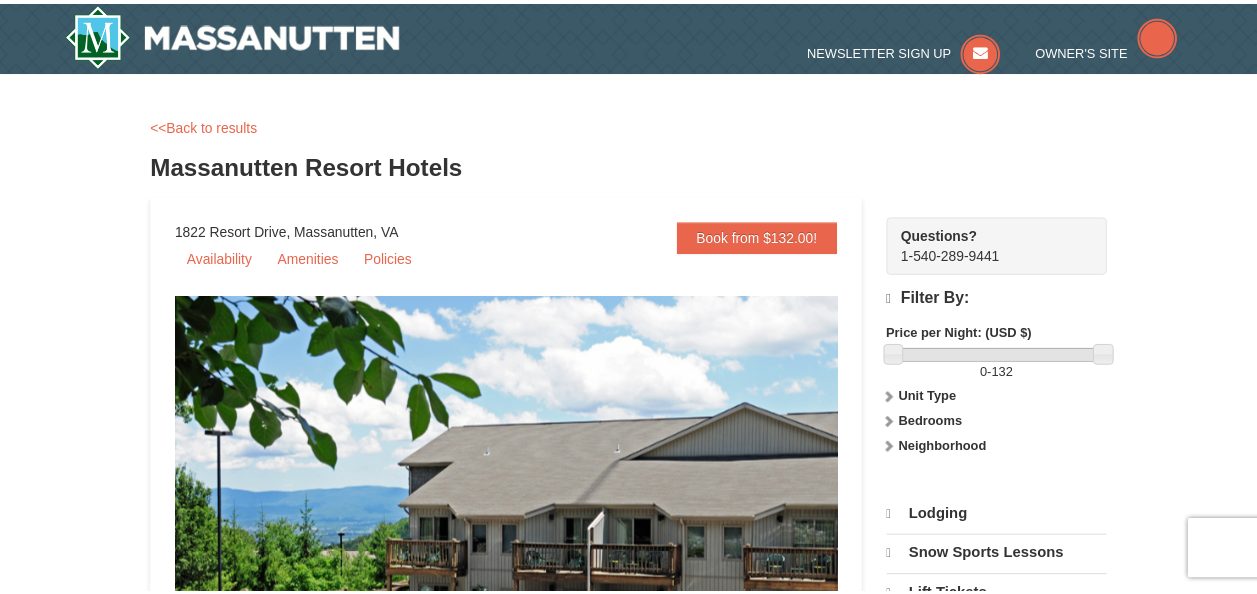 scroll, scrollTop: 0, scrollLeft: 0, axis: both 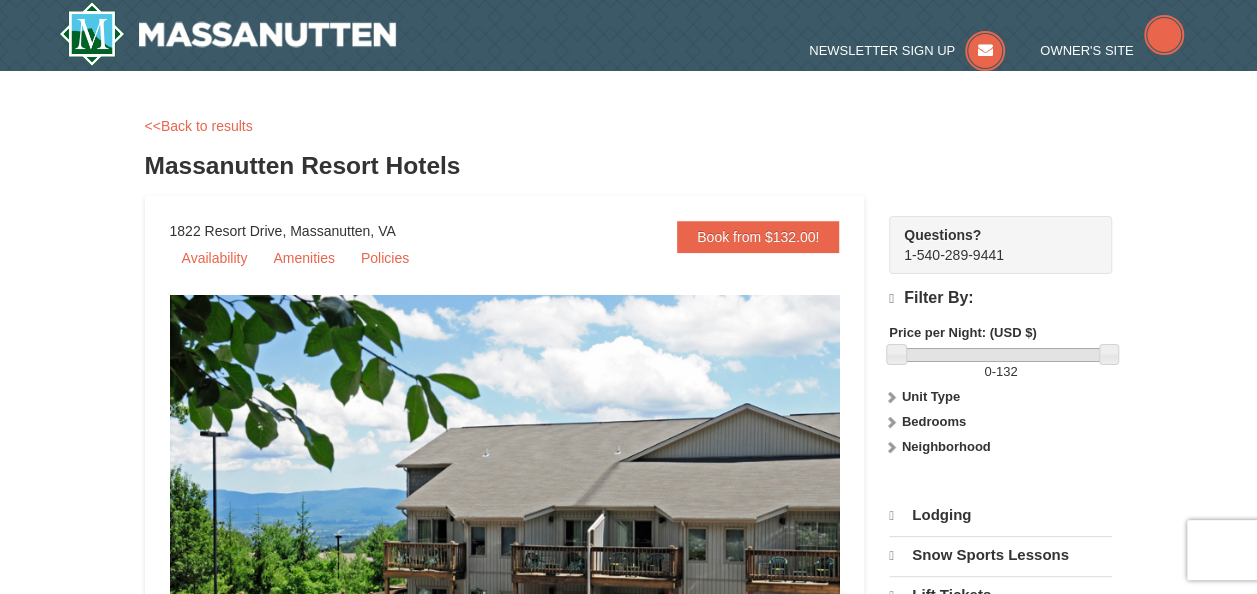 select on "8" 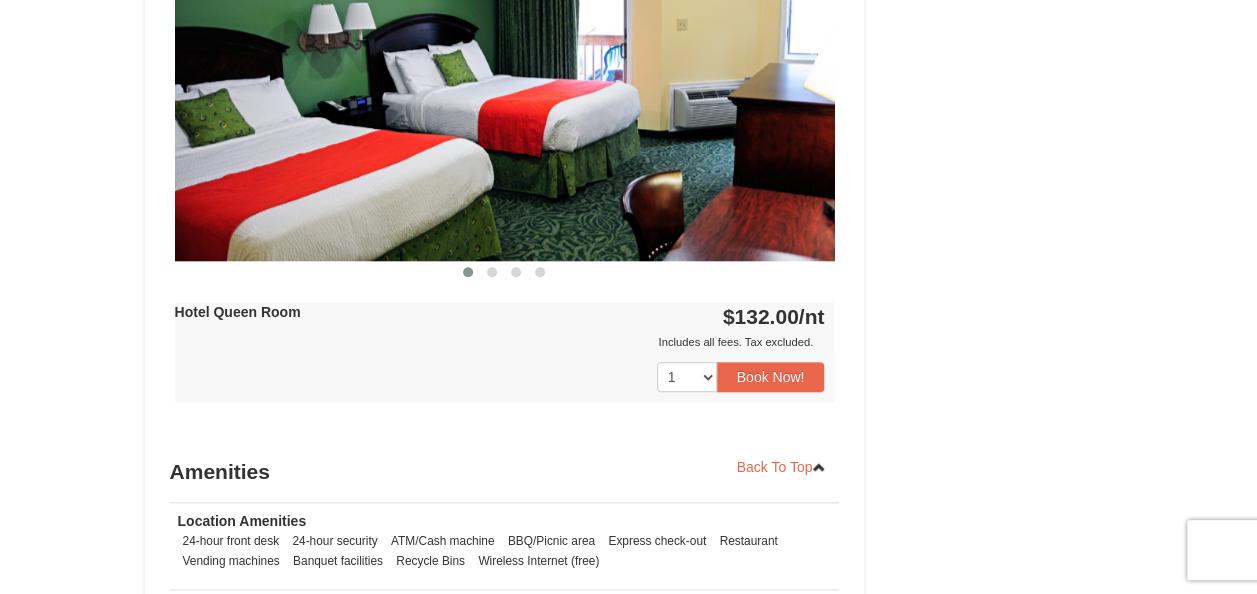 scroll, scrollTop: 1000, scrollLeft: 0, axis: vertical 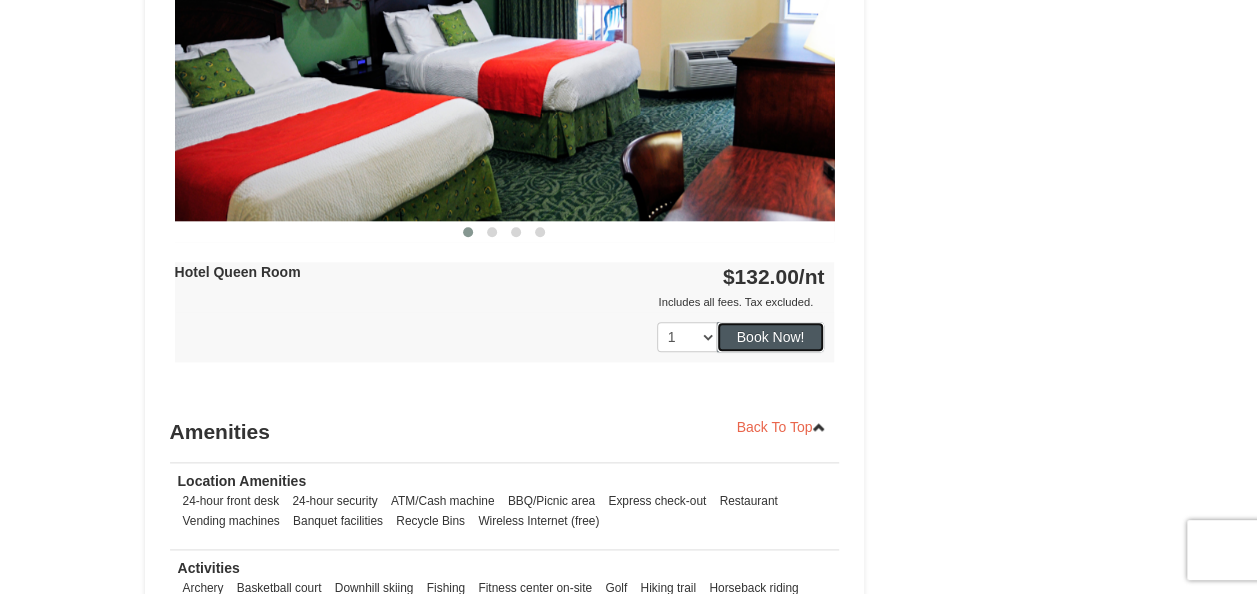 click on "Book Now!" at bounding box center (771, 337) 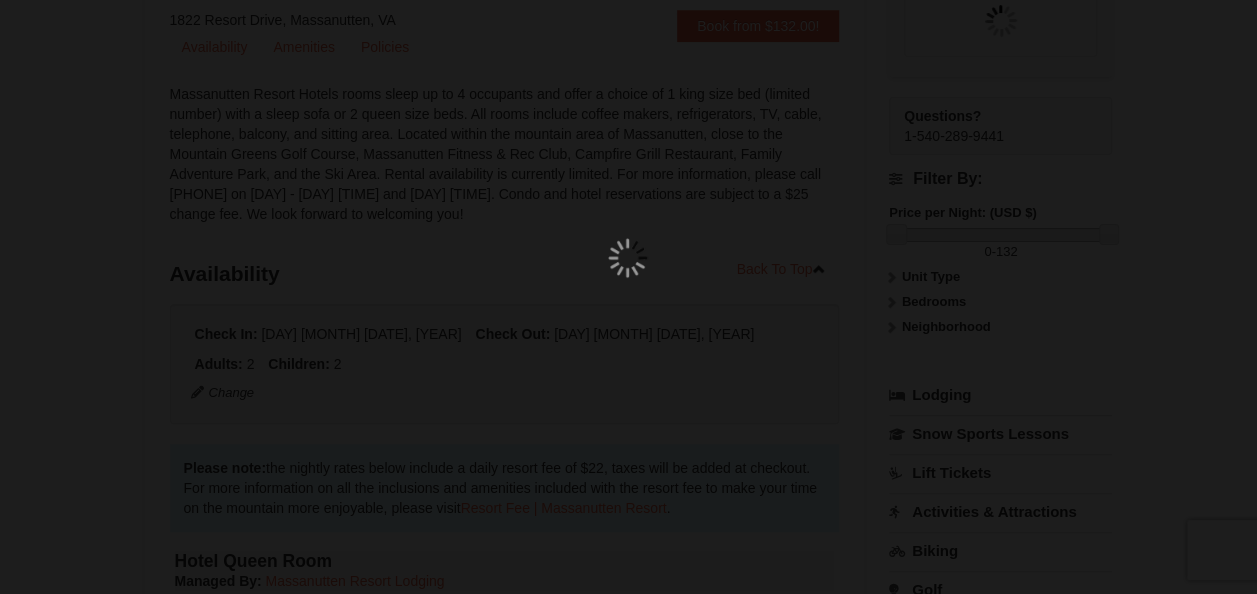 scroll, scrollTop: 195, scrollLeft: 0, axis: vertical 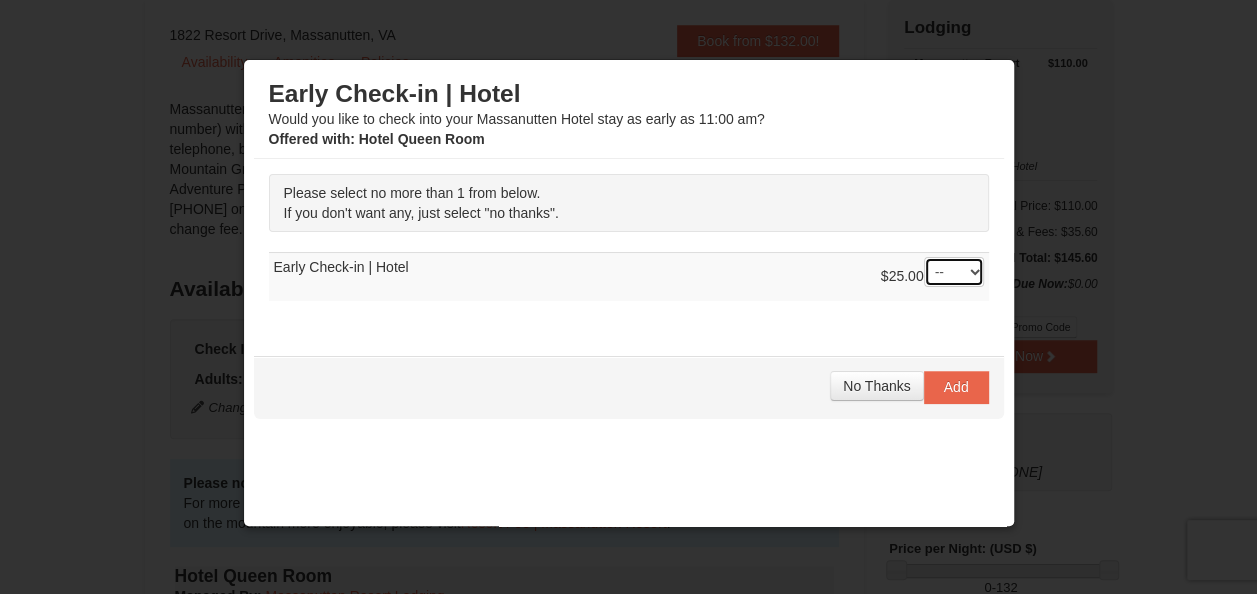 click on "--
01" at bounding box center (954, 272) 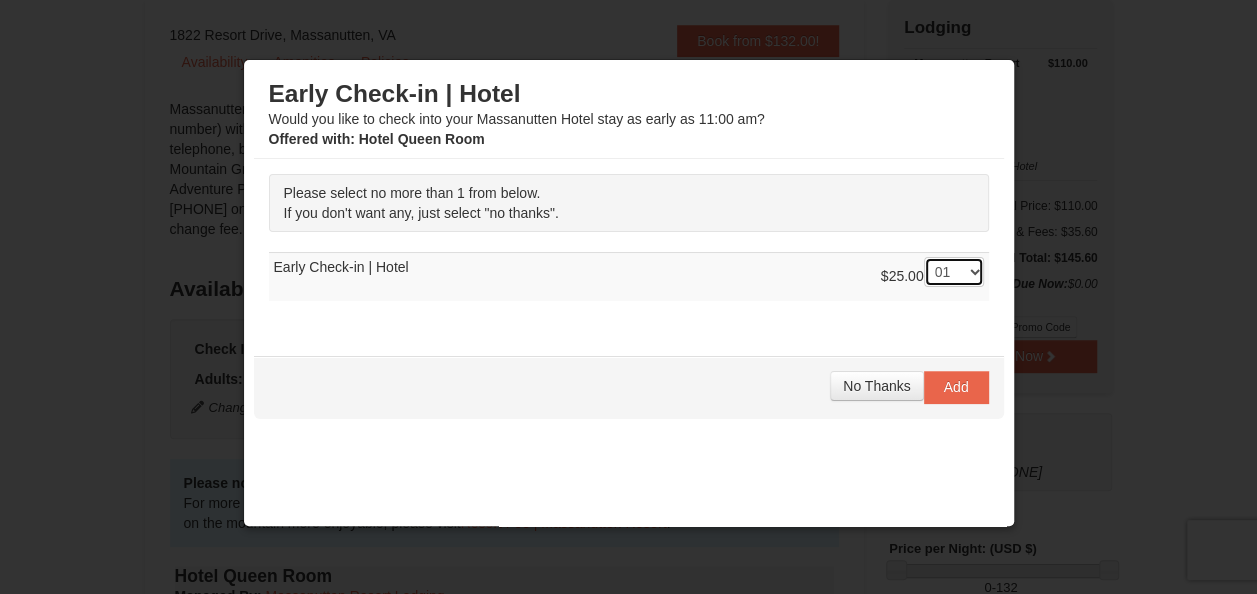 click on "--
01" at bounding box center [954, 272] 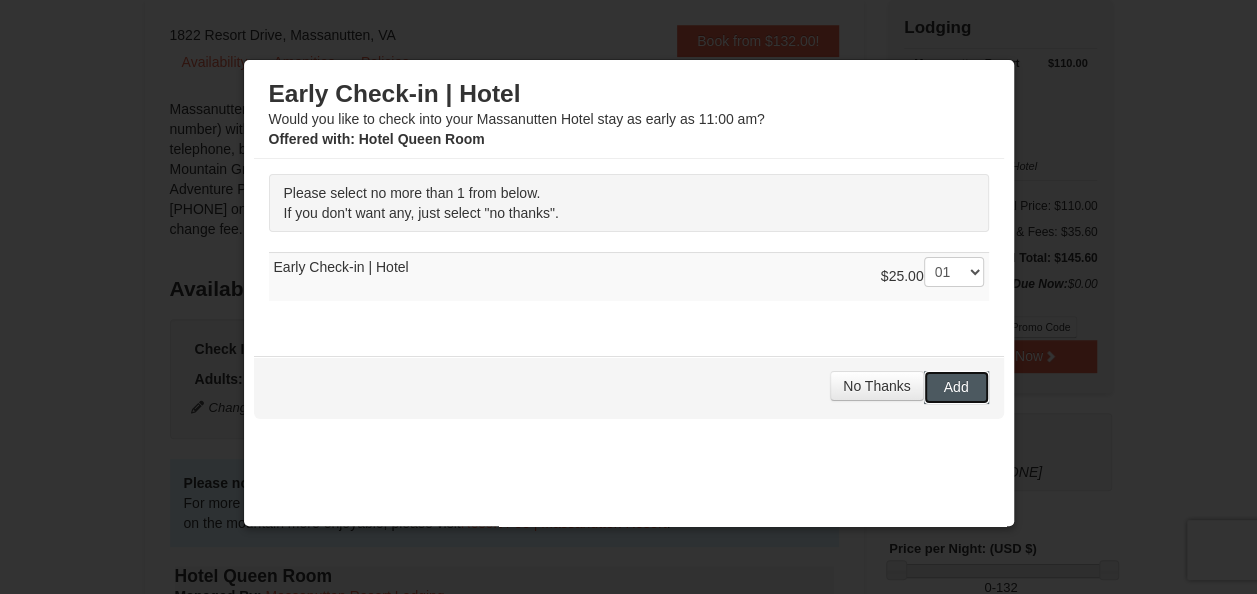 click on "Add" at bounding box center [956, 387] 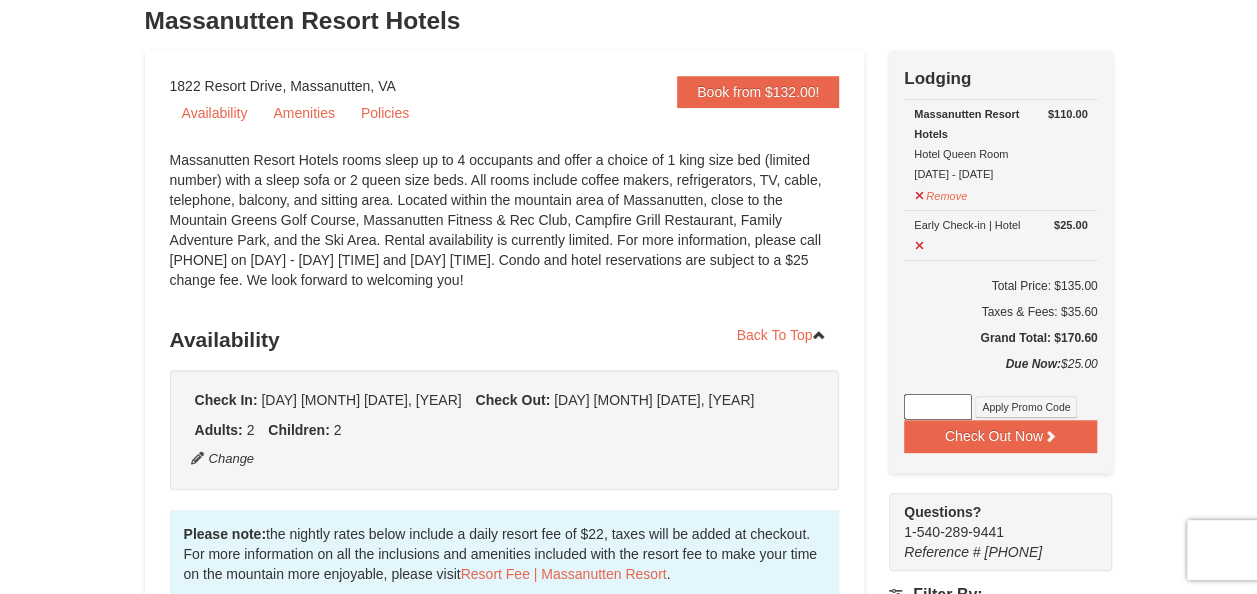 scroll, scrollTop: 124, scrollLeft: 0, axis: vertical 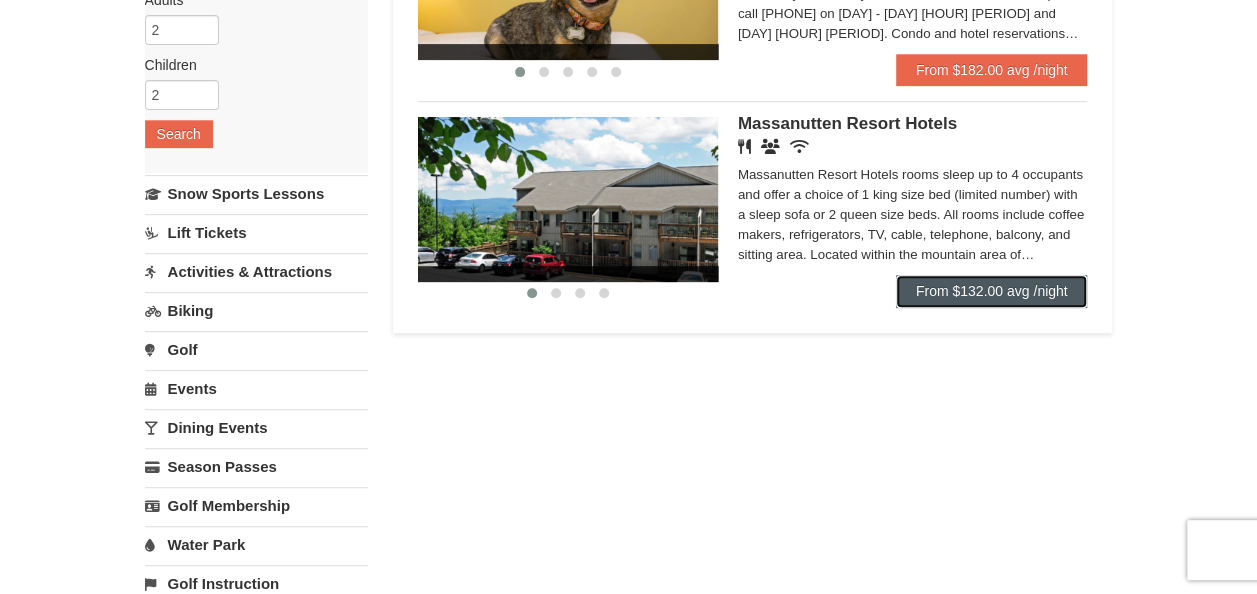 click on "From $132.00 avg /night" at bounding box center (992, 291) 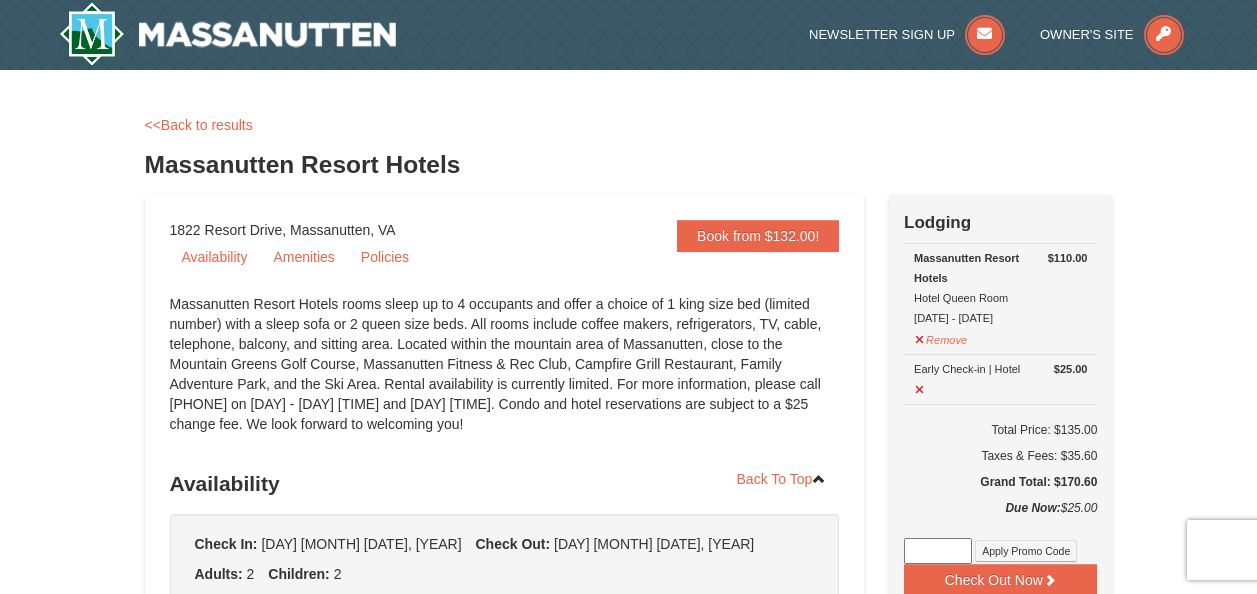 scroll, scrollTop: 0, scrollLeft: 0, axis: both 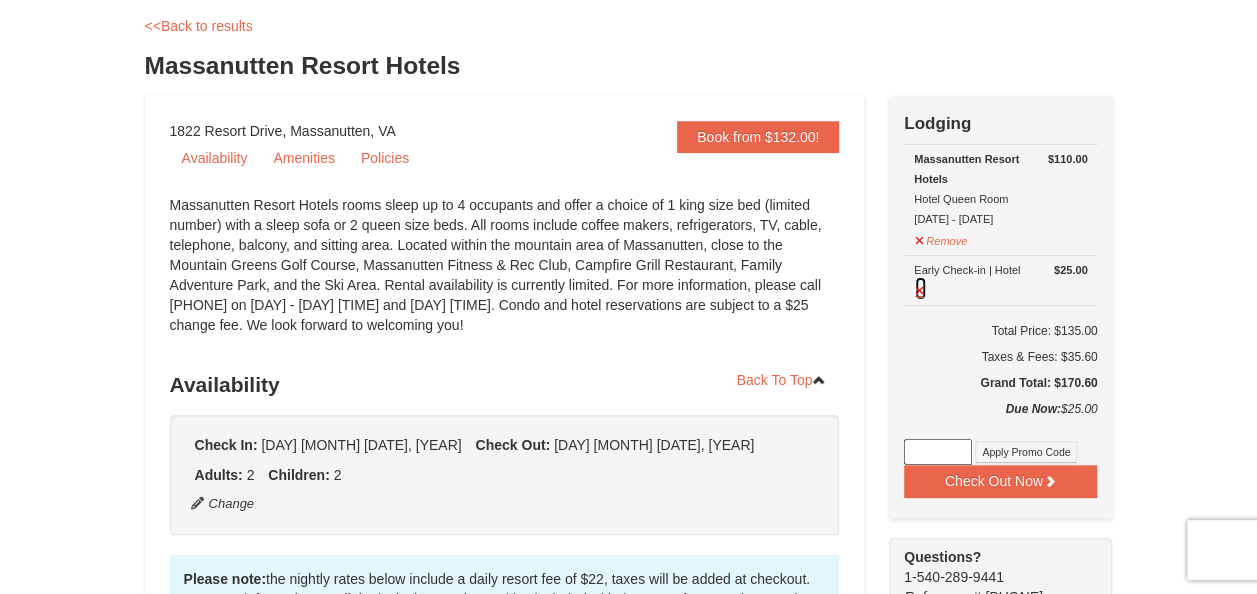 click at bounding box center [920, 288] 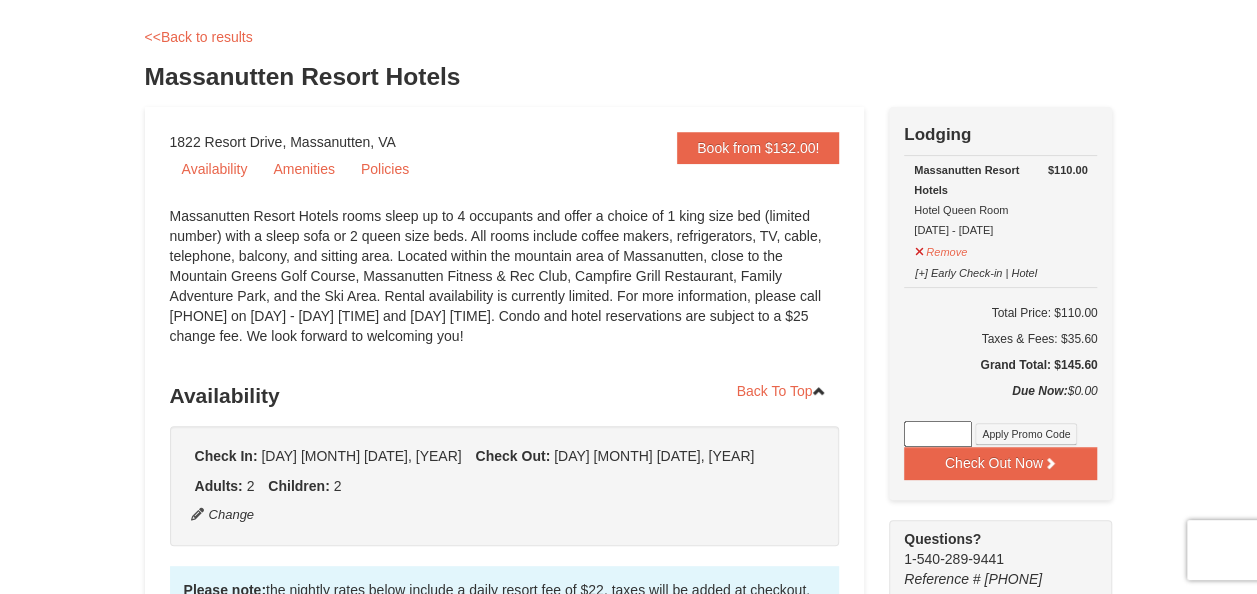 scroll, scrollTop: 99, scrollLeft: 0, axis: vertical 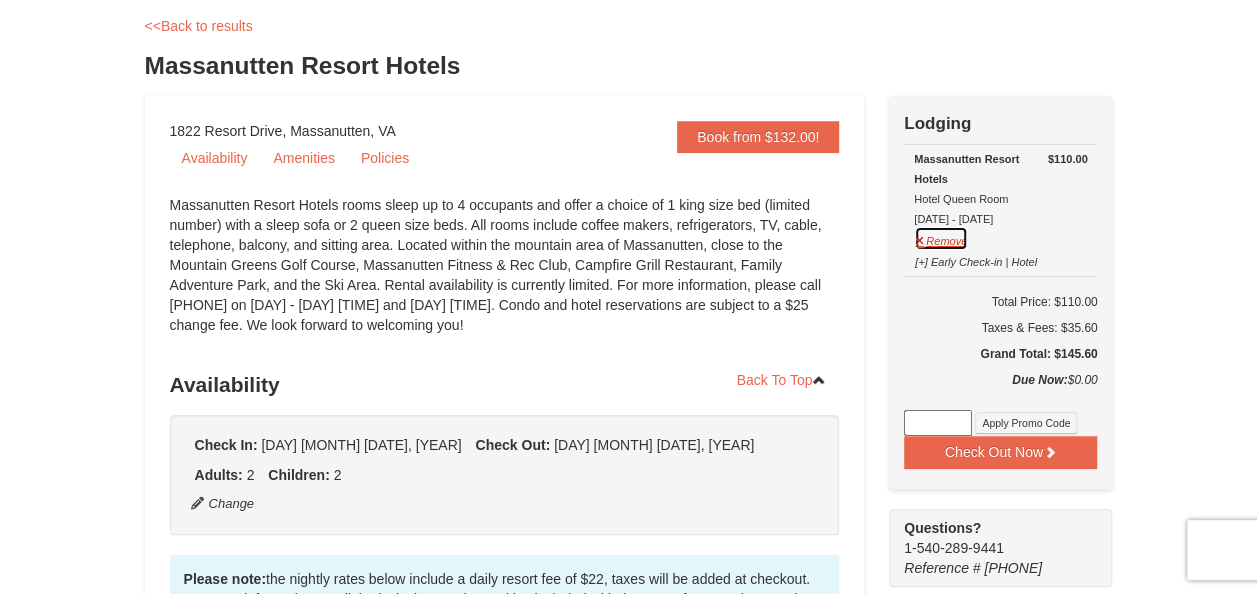 click on "Remove" at bounding box center (941, 238) 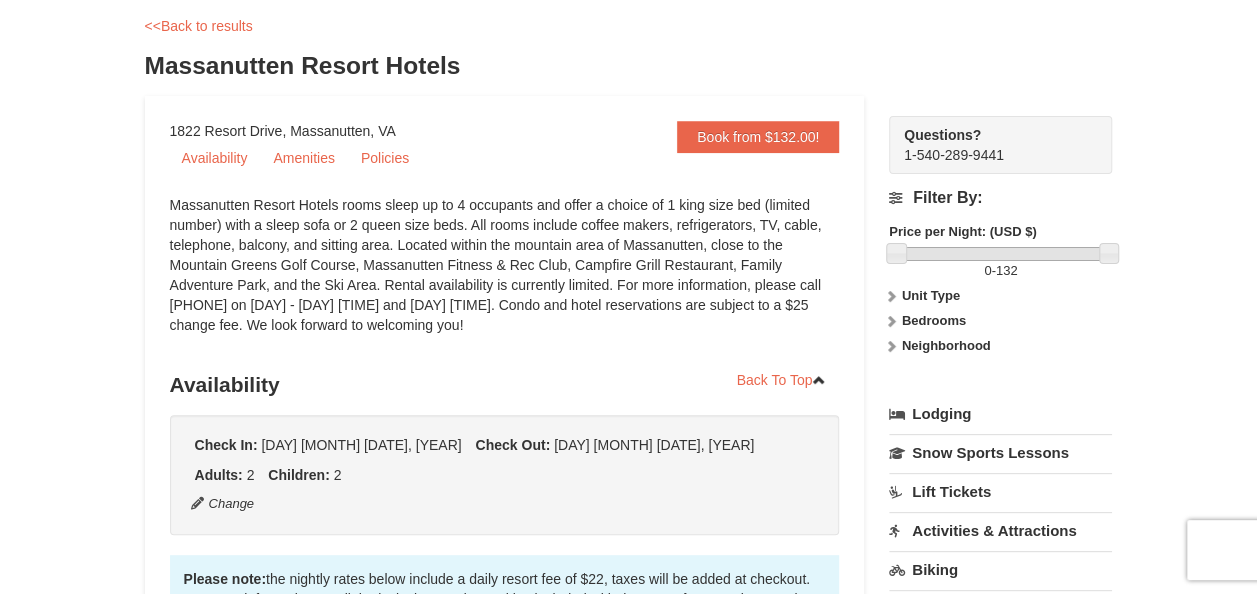 click on "Lodging" at bounding box center [1000, 414] 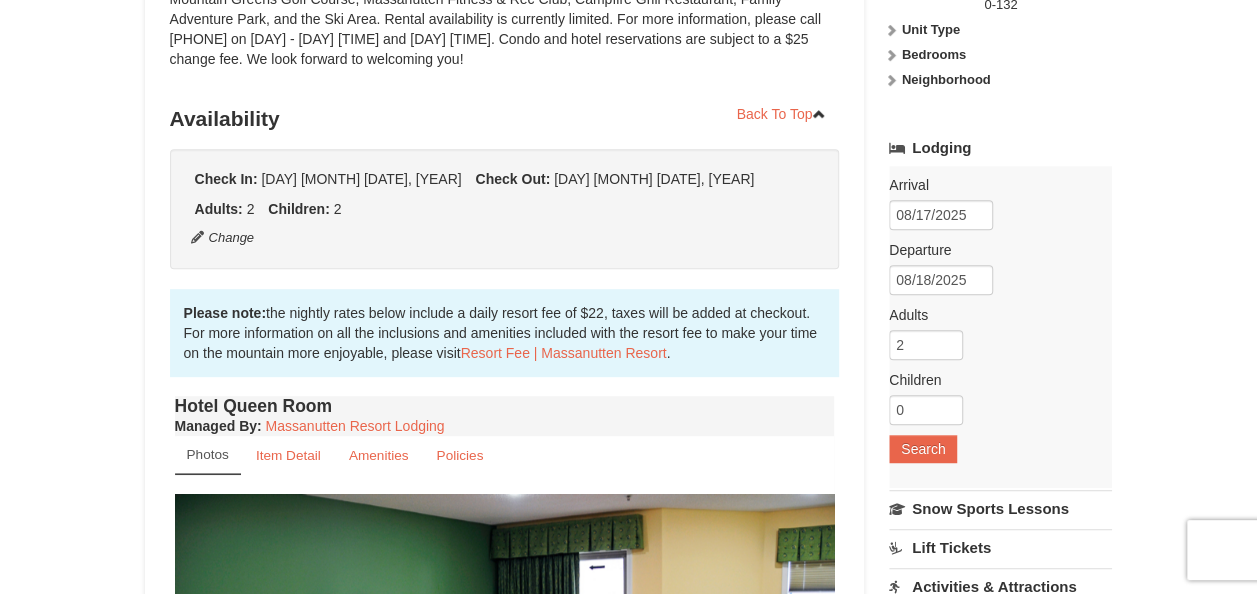scroll, scrollTop: 394, scrollLeft: 0, axis: vertical 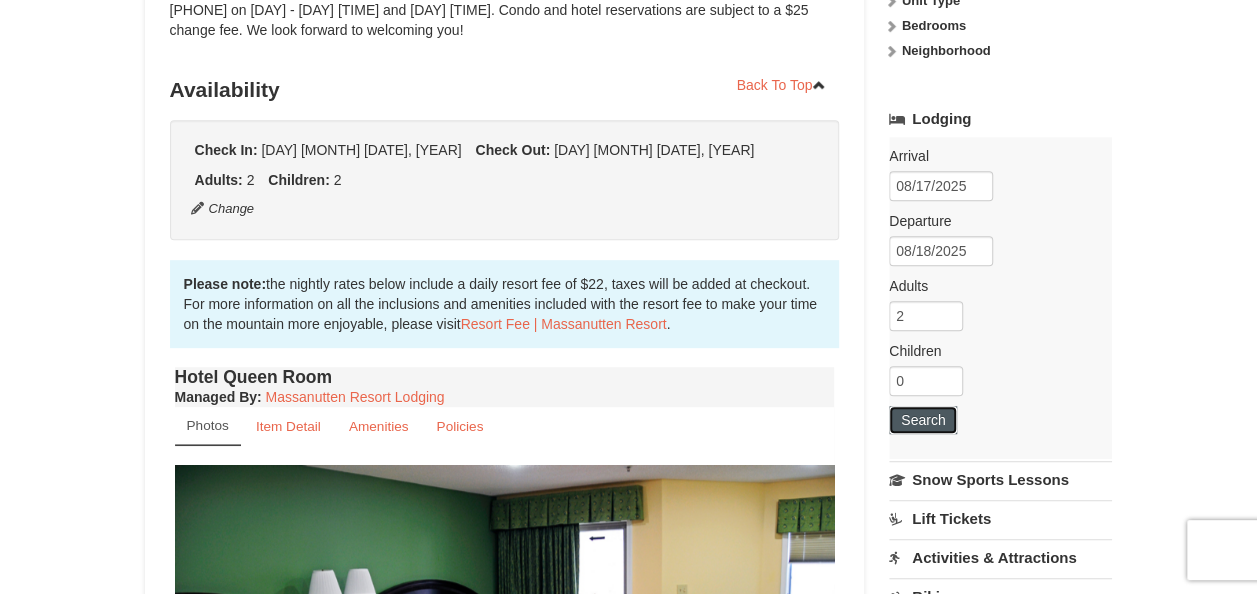 click on "Search" at bounding box center (923, 420) 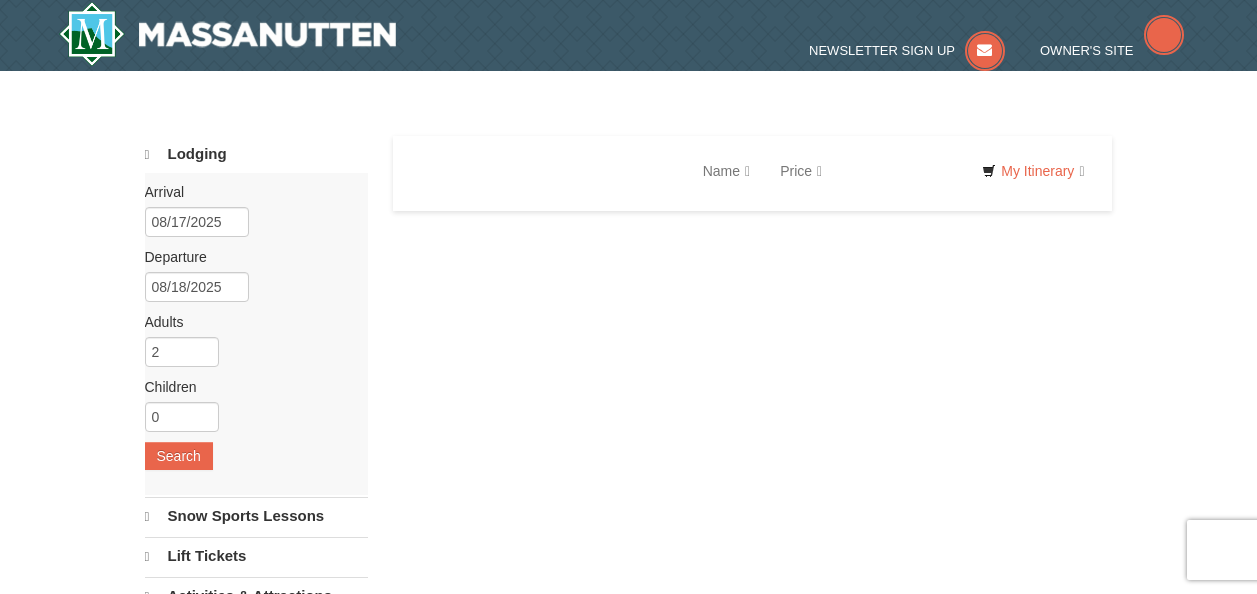 scroll, scrollTop: 0, scrollLeft: 0, axis: both 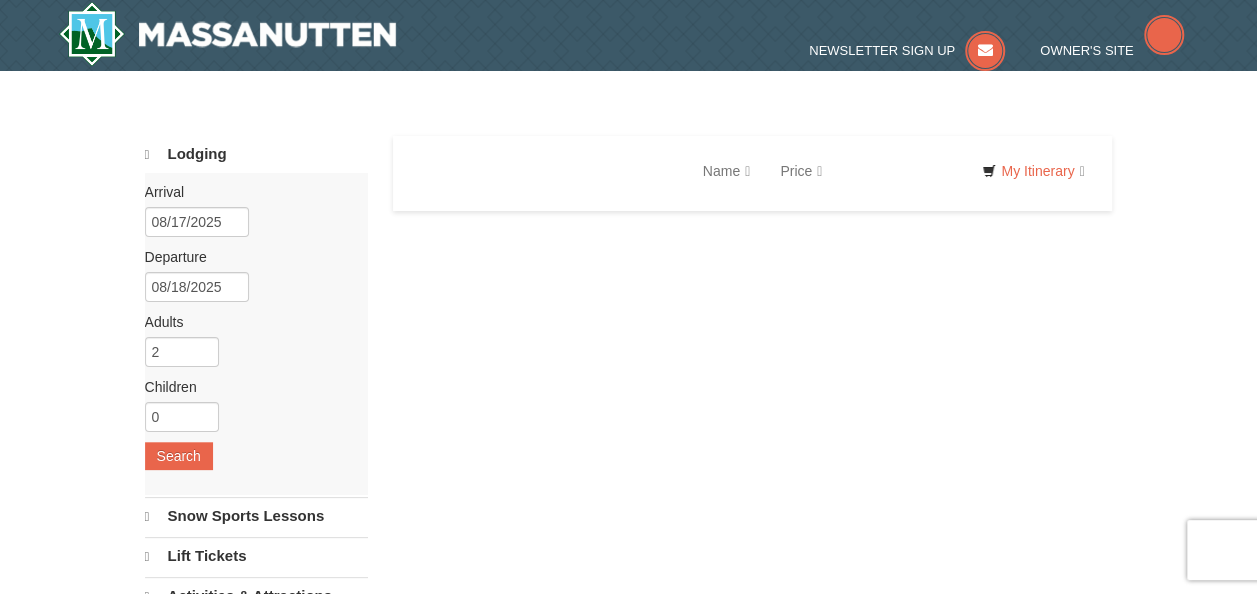 select on "8" 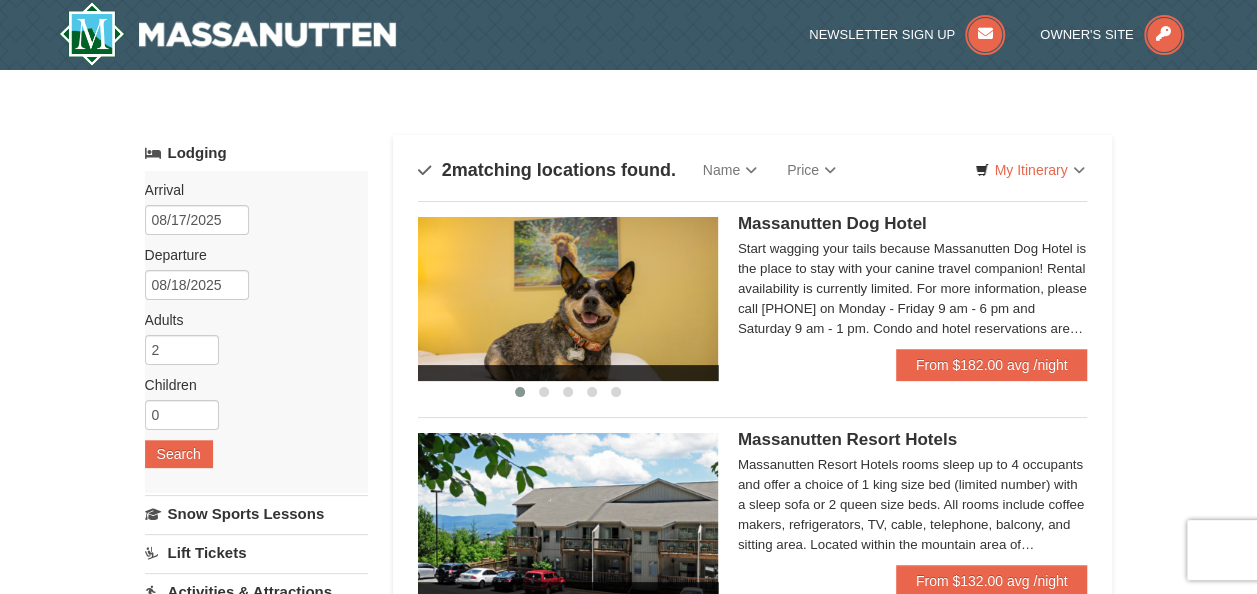 scroll, scrollTop: 0, scrollLeft: 0, axis: both 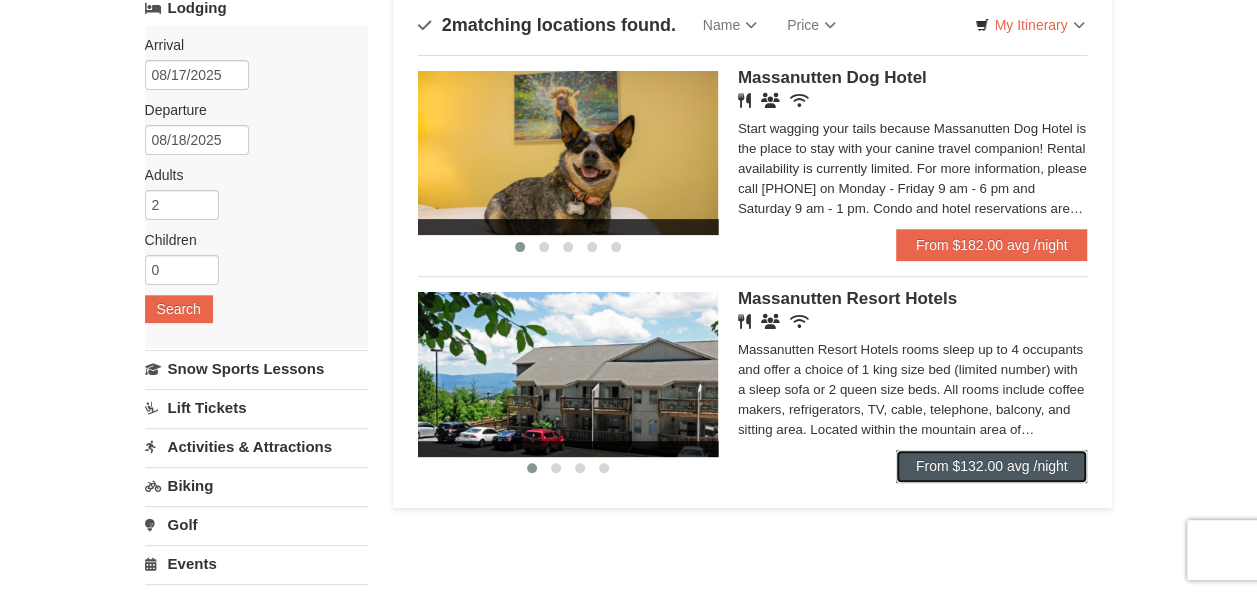 click on "From $132.00 avg /night" at bounding box center [992, 466] 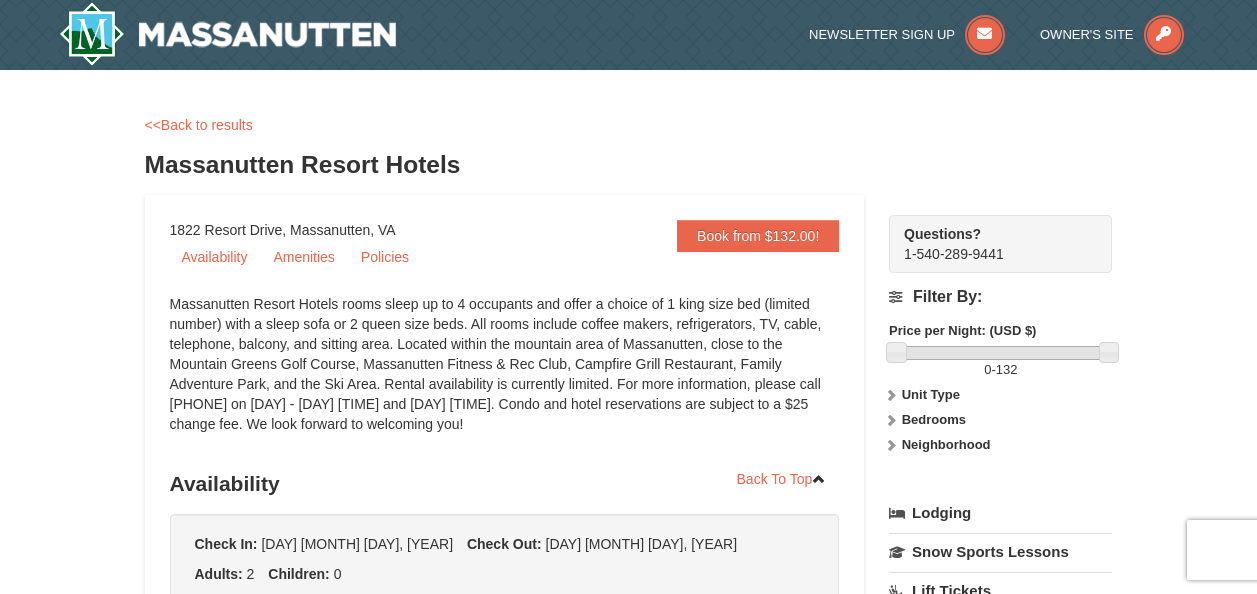scroll, scrollTop: 0, scrollLeft: 0, axis: both 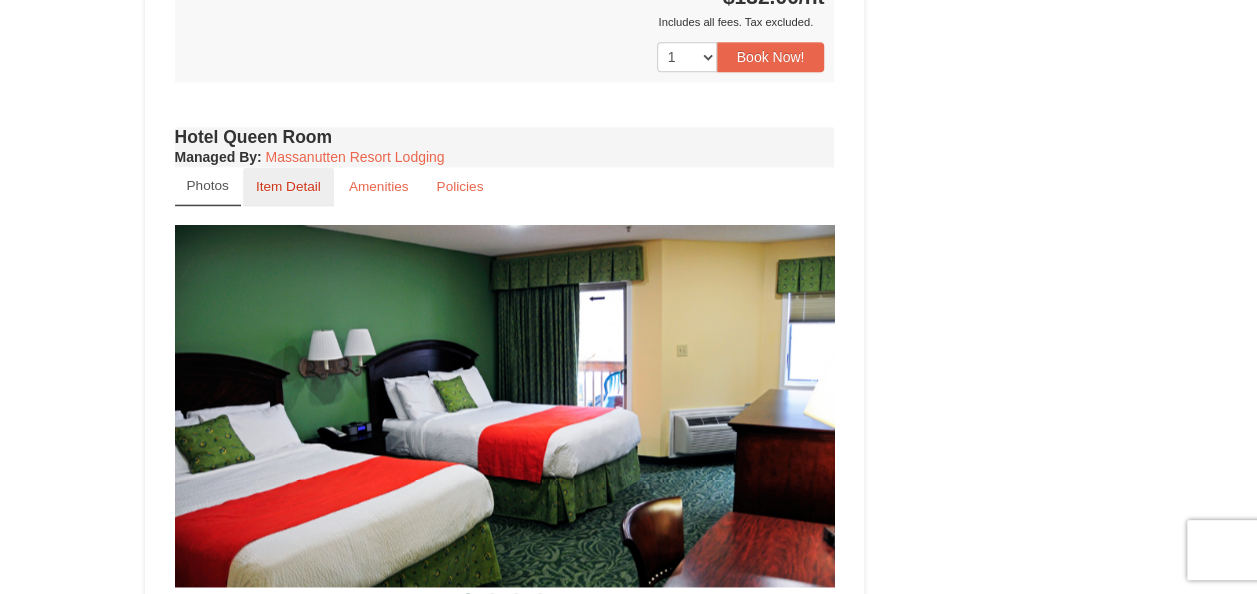click on "Item Detail" at bounding box center (288, 186) 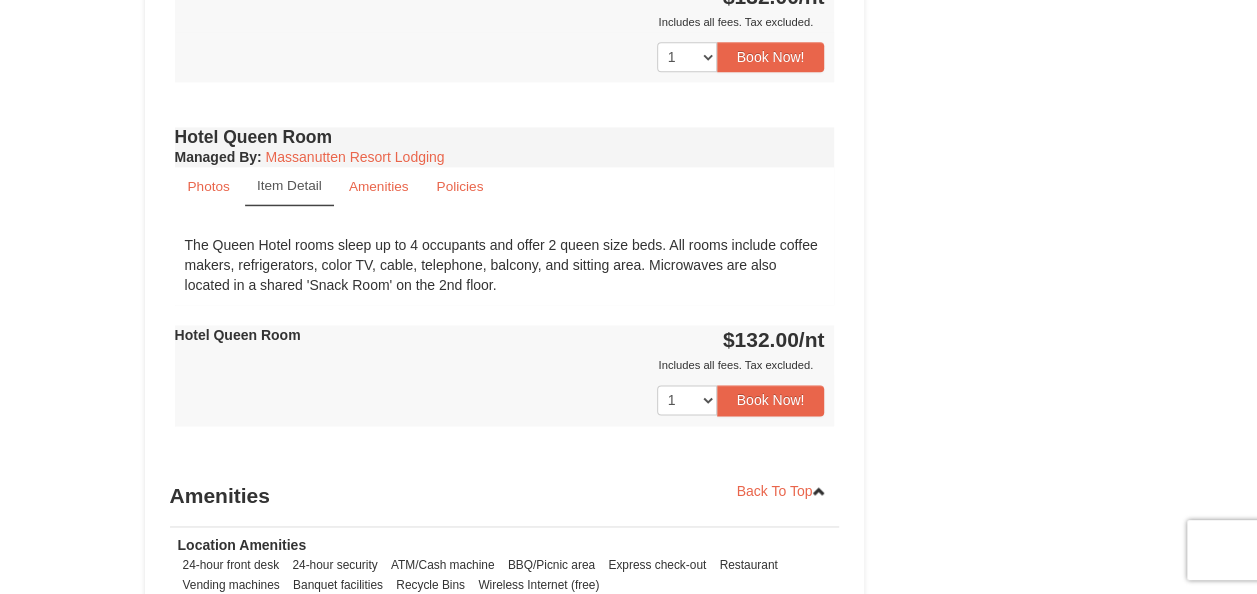 drag, startPoint x: 366, startPoint y: 224, endPoint x: 552, endPoint y: 284, distance: 195.43797 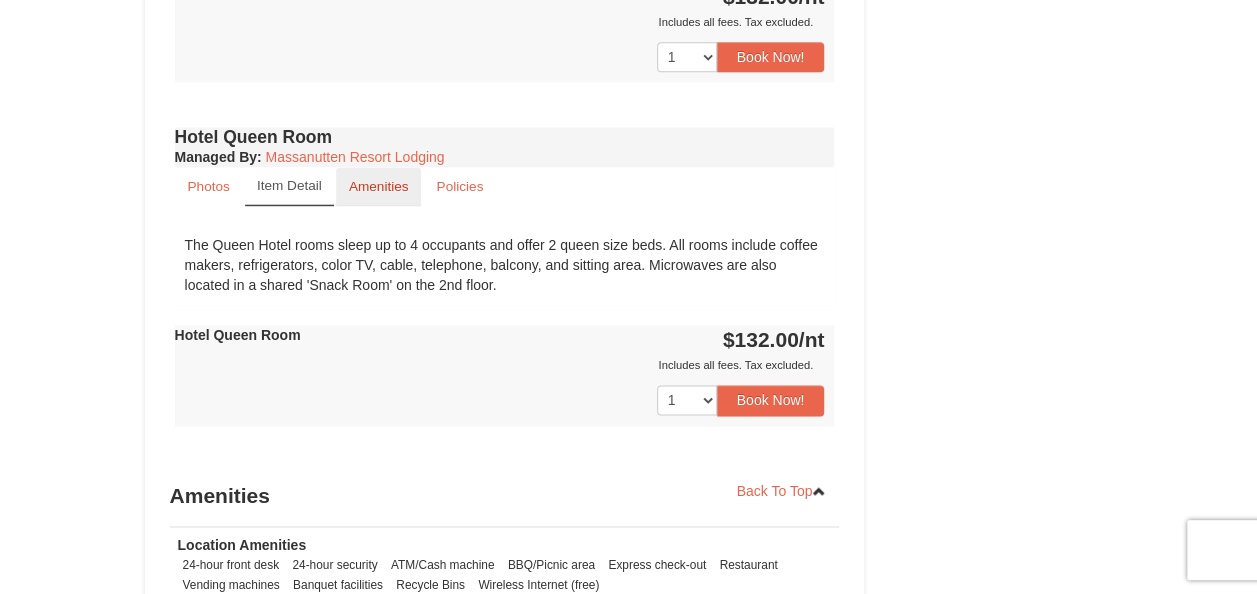 click on "Amenities" at bounding box center (379, 186) 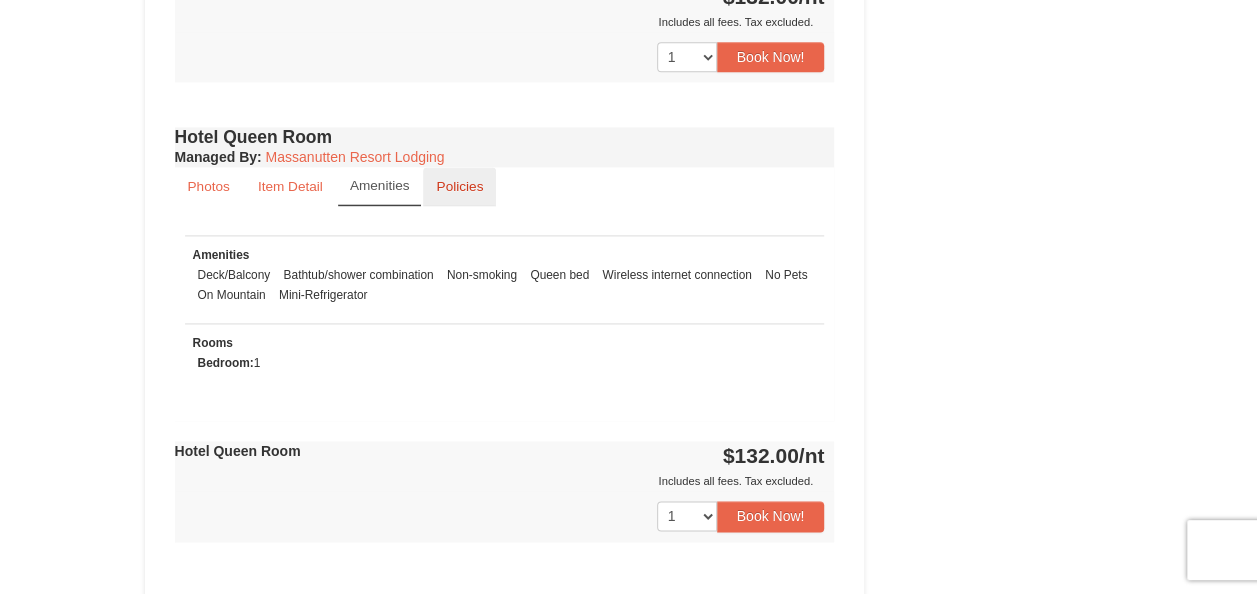 click on "Policies" at bounding box center (459, 186) 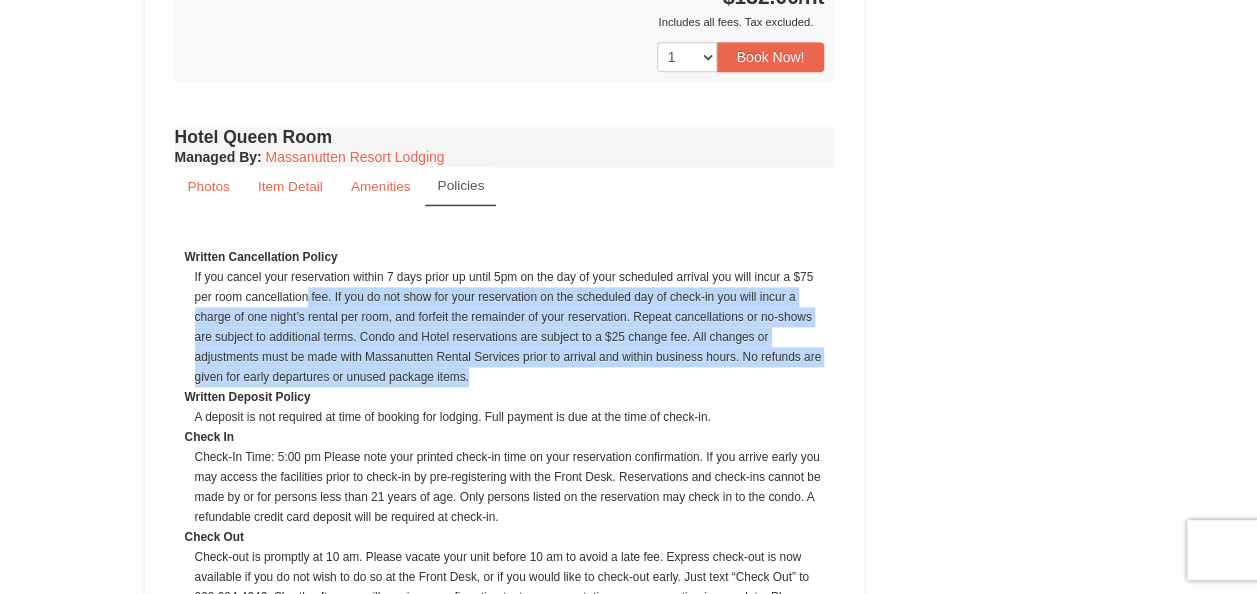 drag, startPoint x: 305, startPoint y: 294, endPoint x: 474, endPoint y: 370, distance: 185.30246 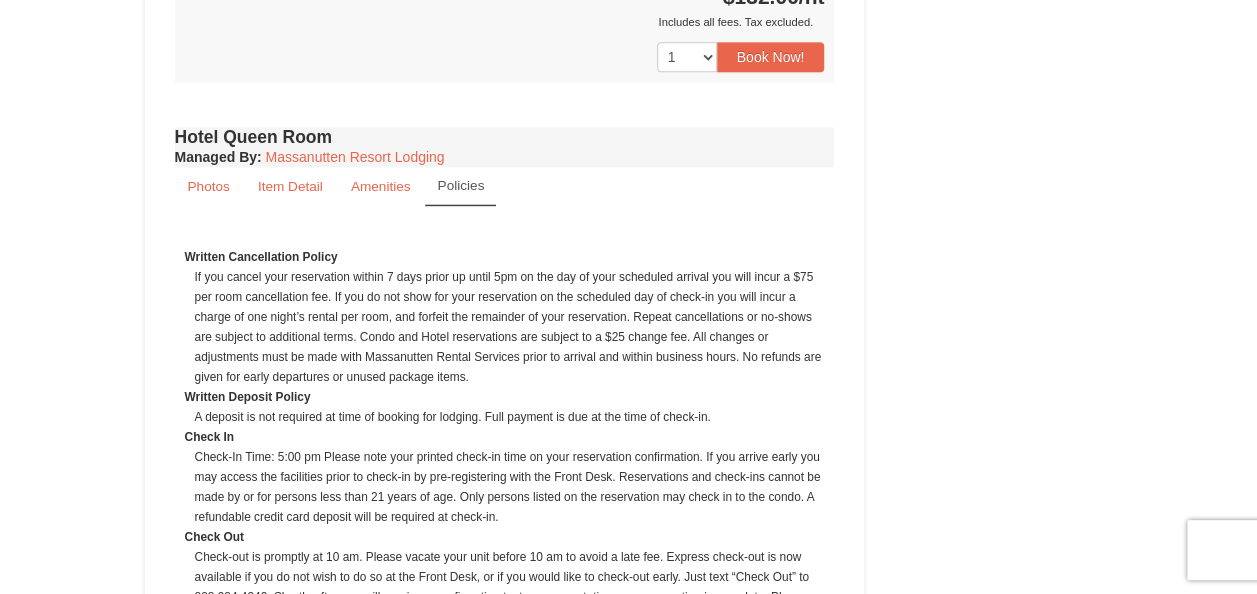 click on "Written Deposit Policy" at bounding box center [505, 397] 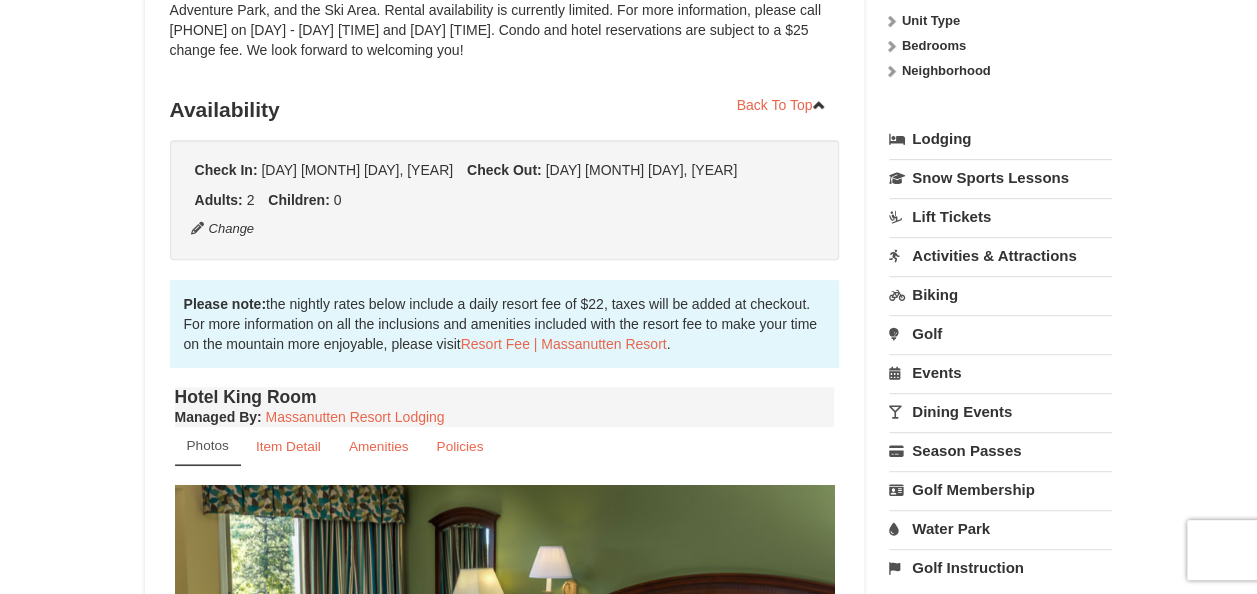 scroll, scrollTop: 404, scrollLeft: 0, axis: vertical 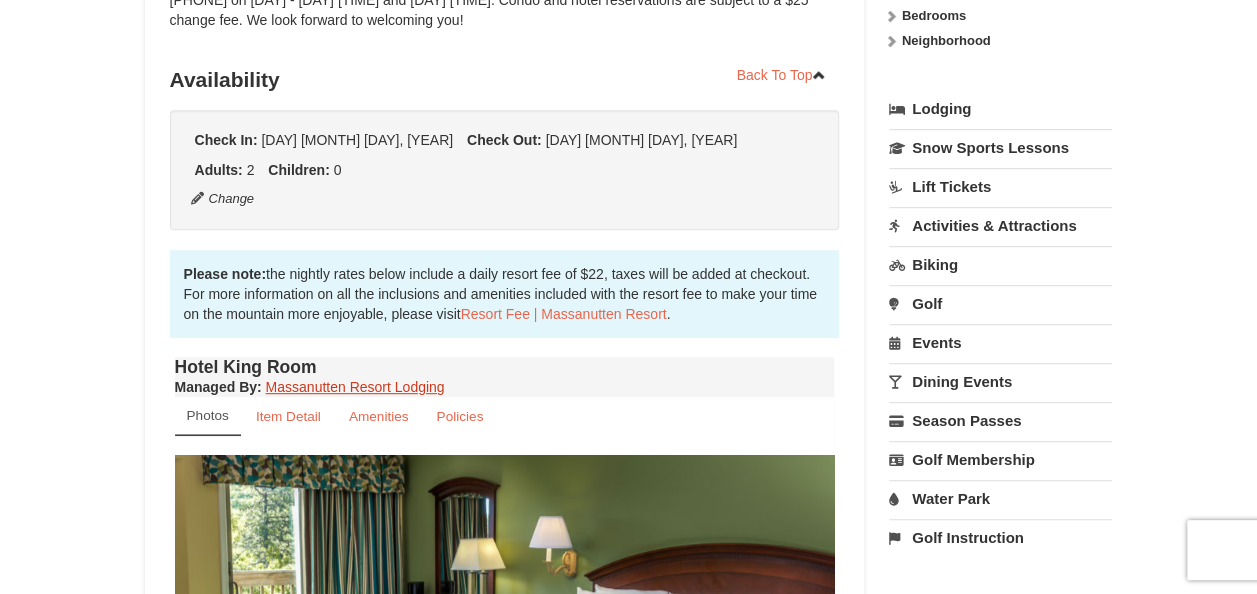 click on "Massanutten Resort Lodging" at bounding box center [355, 387] 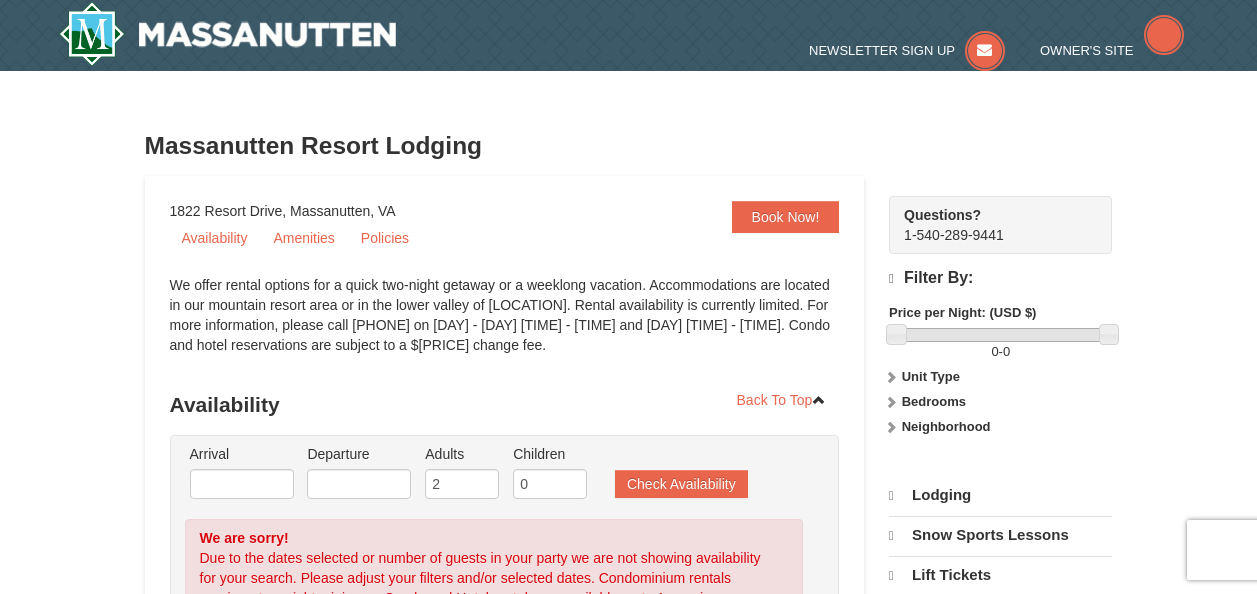 scroll, scrollTop: 0, scrollLeft: 0, axis: both 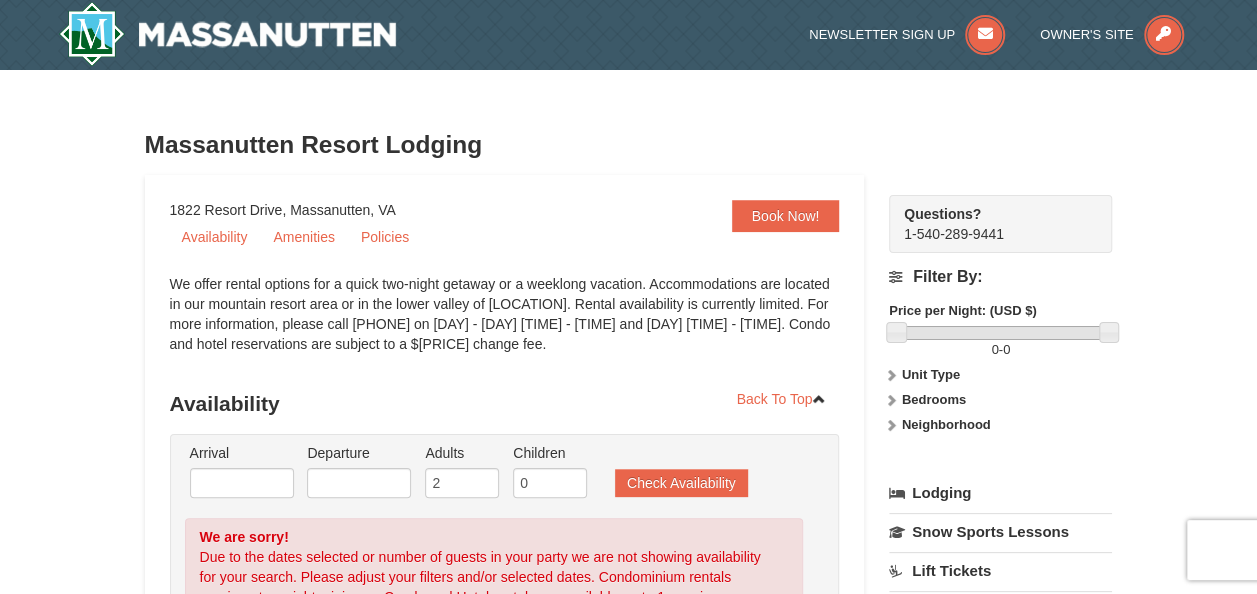 drag, startPoint x: 246, startPoint y: 285, endPoint x: 678, endPoint y: 339, distance: 435.3619 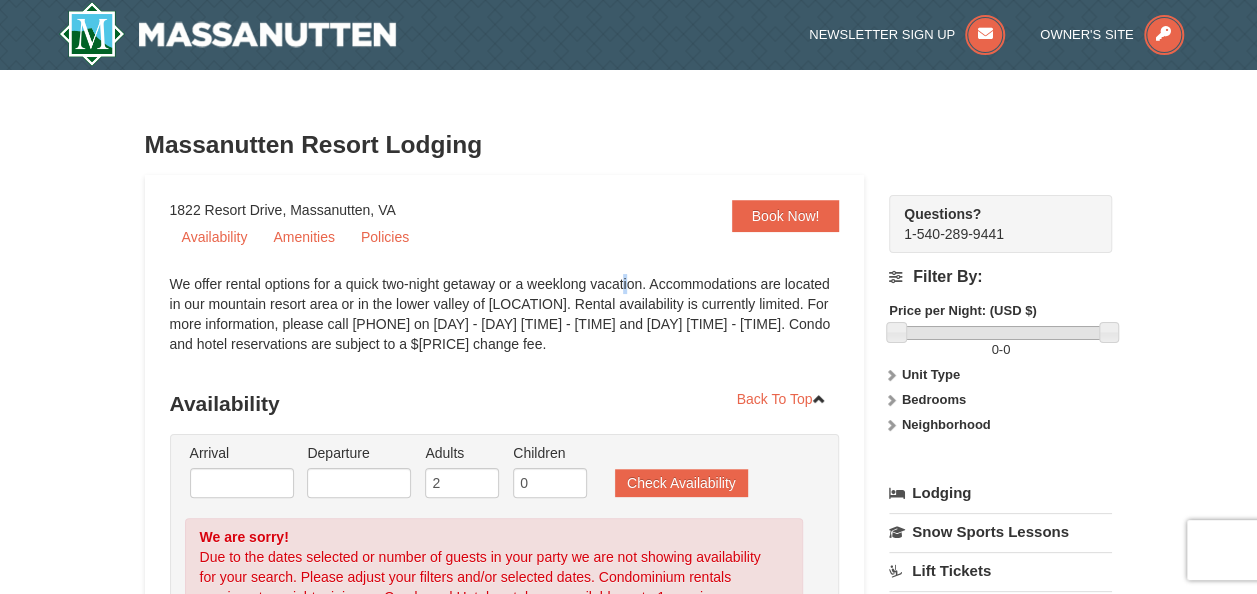 click on "We offer rental options for a quick two-night getaway or a weeklong vacation. Accommodations are located in our mountain resort area or in the lower valley of Woodstone Meadows.
Rental availability is currently limited.  For more information, please call 540.289.4952 on Monday - Friday 9 am - 6 pm and Saturday 9 am - 1 pm.
Condo and hotel reservations are subject to a $25 change fee." at bounding box center (505, 324) 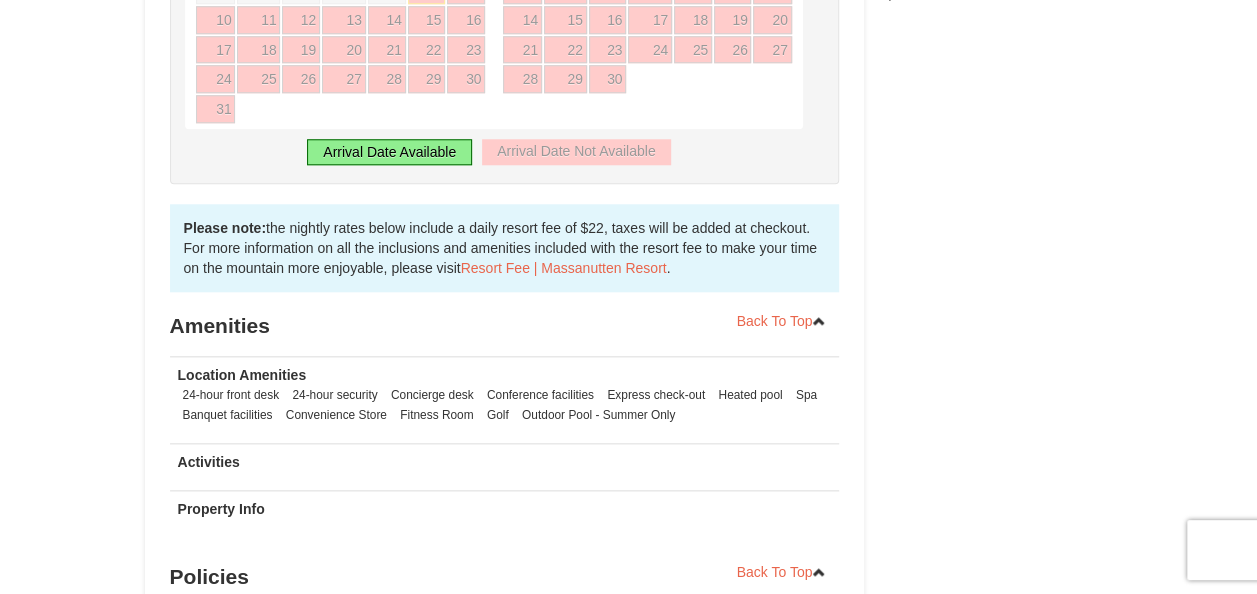 scroll, scrollTop: 0, scrollLeft: 0, axis: both 